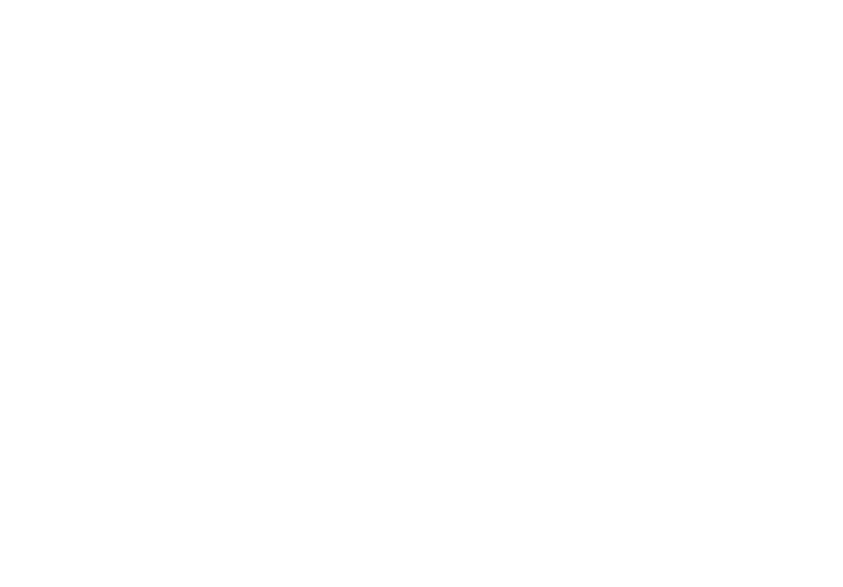 scroll, scrollTop: 0, scrollLeft: 0, axis: both 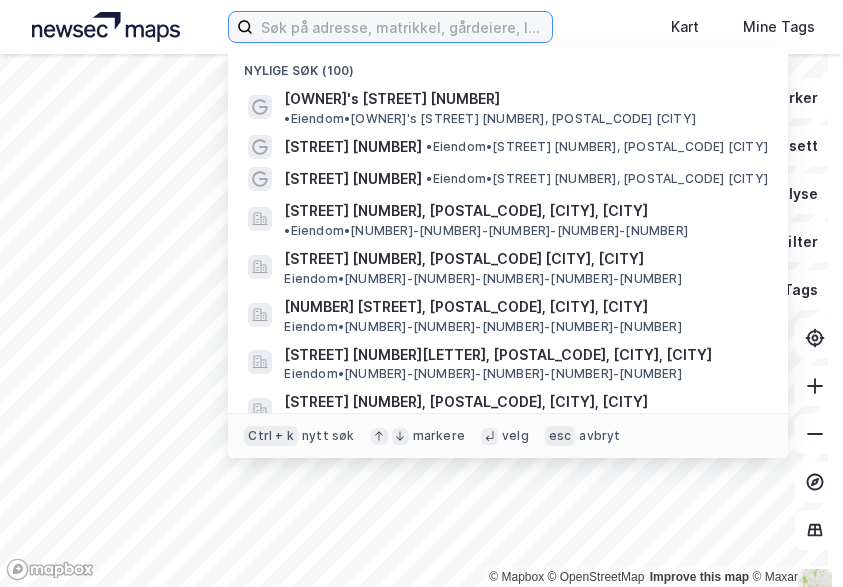 click at bounding box center (402, 27) 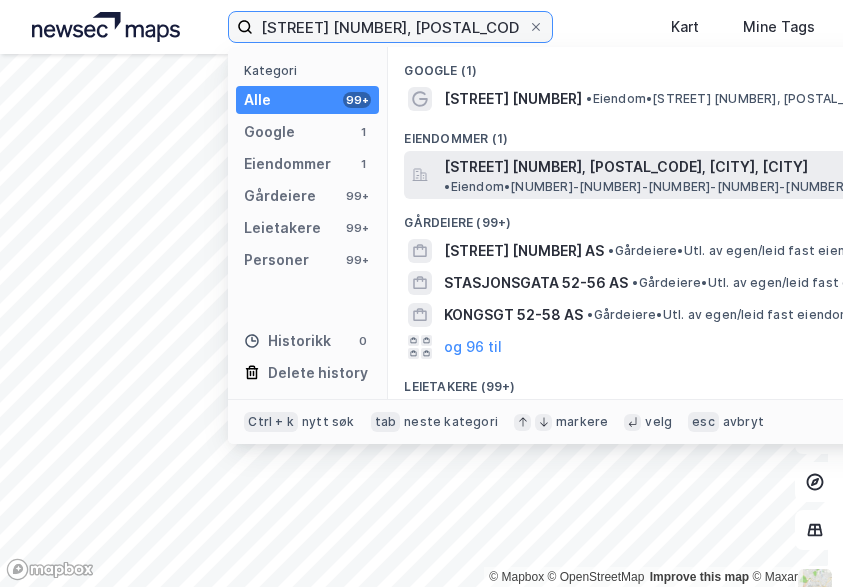 type on "[STREET] [NUMBER], [POSTAL_CODE] [CITY]" 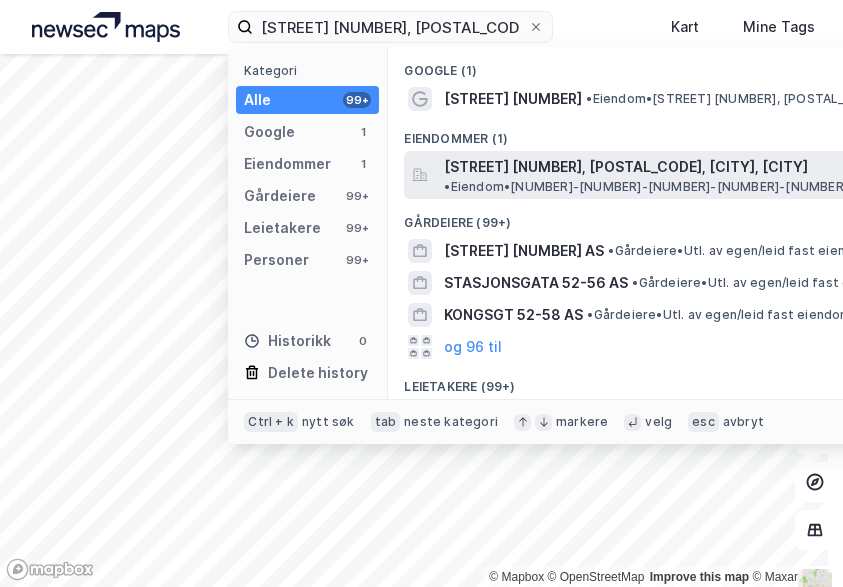 click on "[STREET] [NUMBER], [POSTAL_CODE], [CITY], [CITY]" at bounding box center [626, 167] 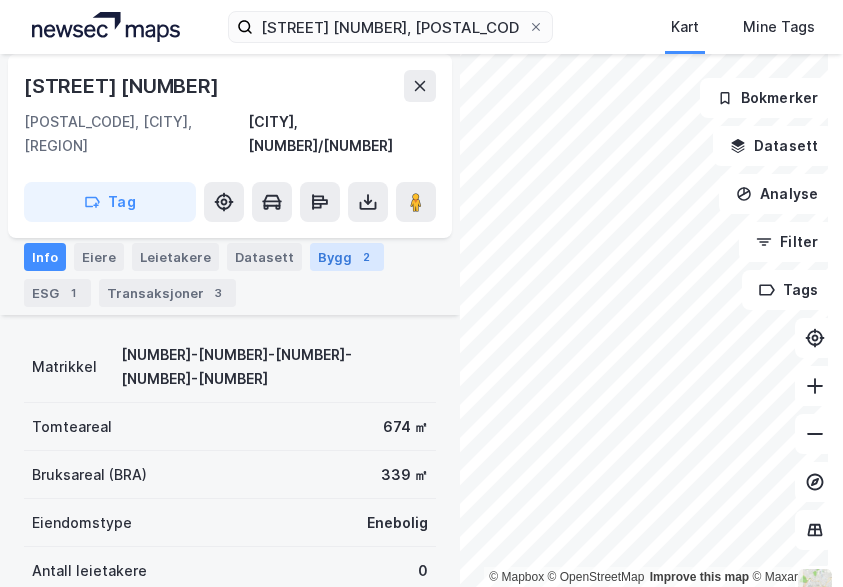 scroll, scrollTop: 200, scrollLeft: 0, axis: vertical 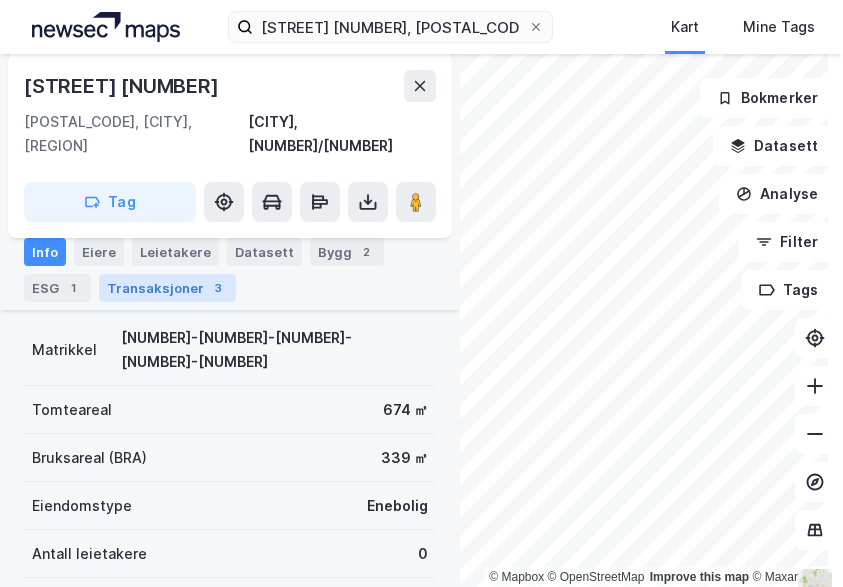 click on "Transaksjoner 3" at bounding box center (167, 288) 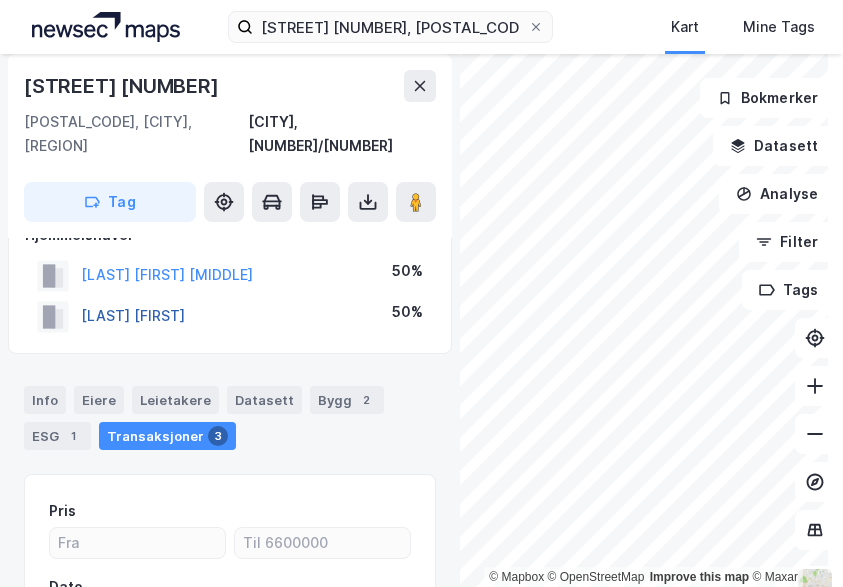 scroll, scrollTop: 0, scrollLeft: 0, axis: both 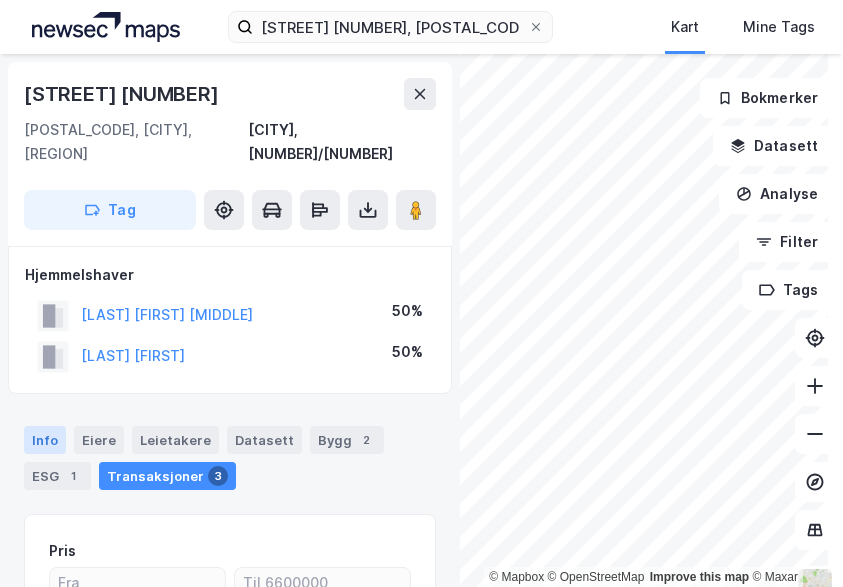 click on "Info" at bounding box center (45, 440) 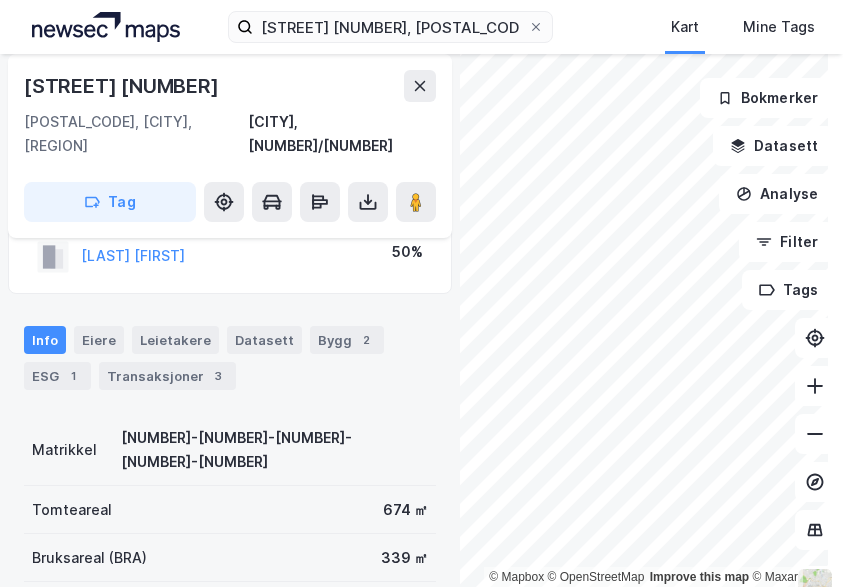 scroll, scrollTop: 0, scrollLeft: 0, axis: both 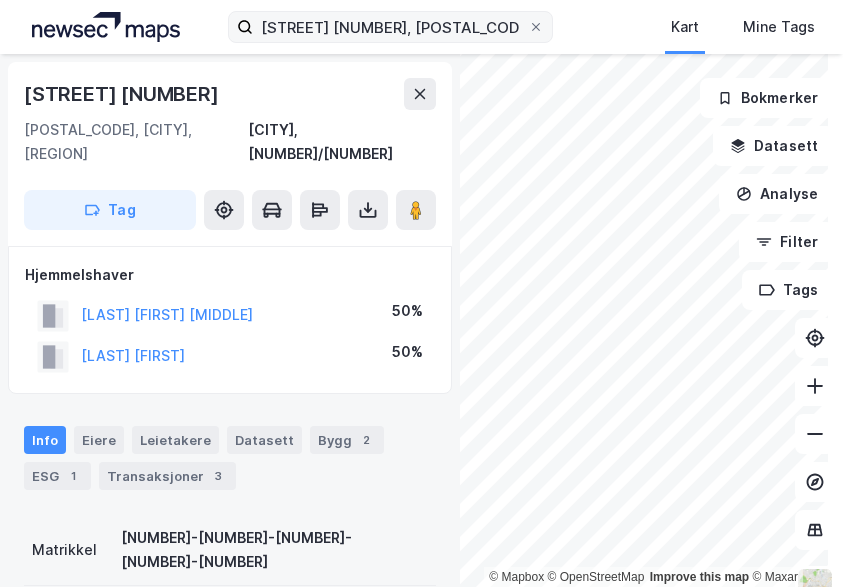 click 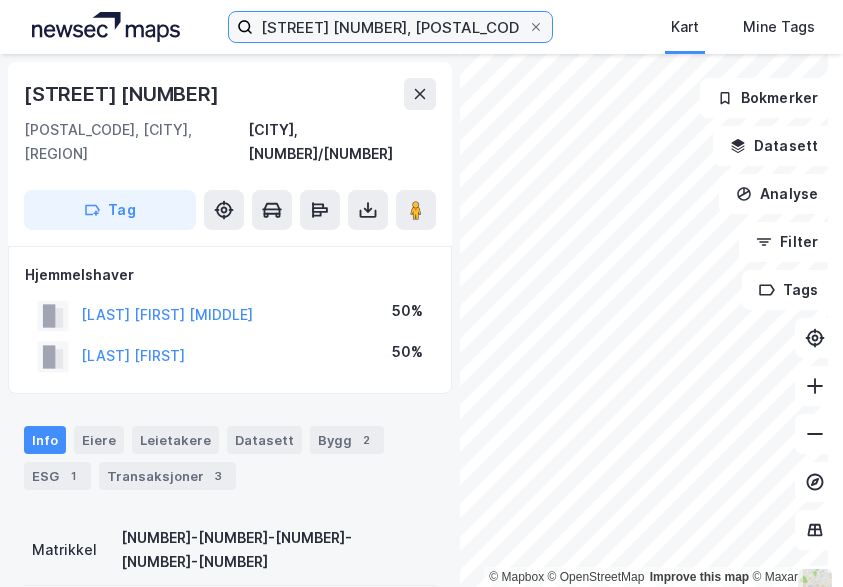 click on "[STREET] [NUMBER], [POSTAL_CODE] [CITY]" at bounding box center [390, 27] 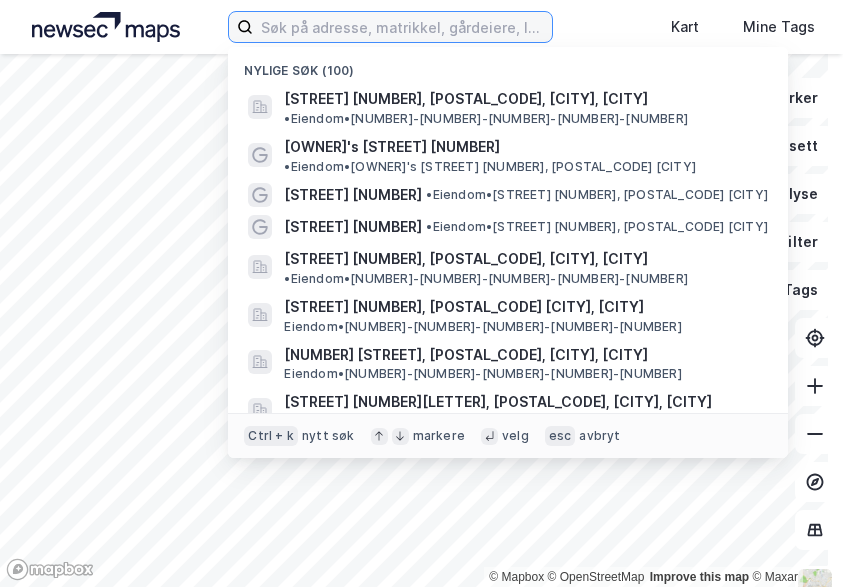 paste on "[STREET] [NUMBER], [POSTAL_CODE] [CITY]" 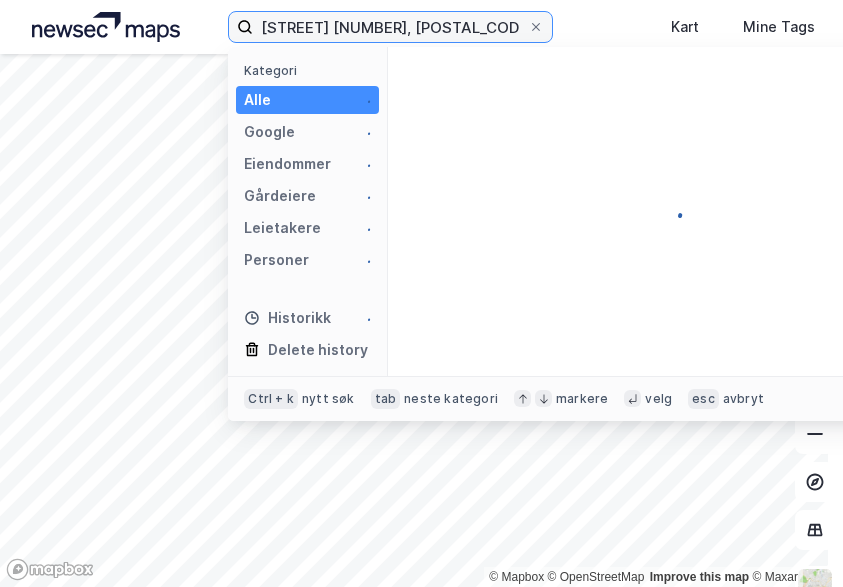 type on "[STREET] [NUMBER], [POSTAL_CODE] [CITY]" 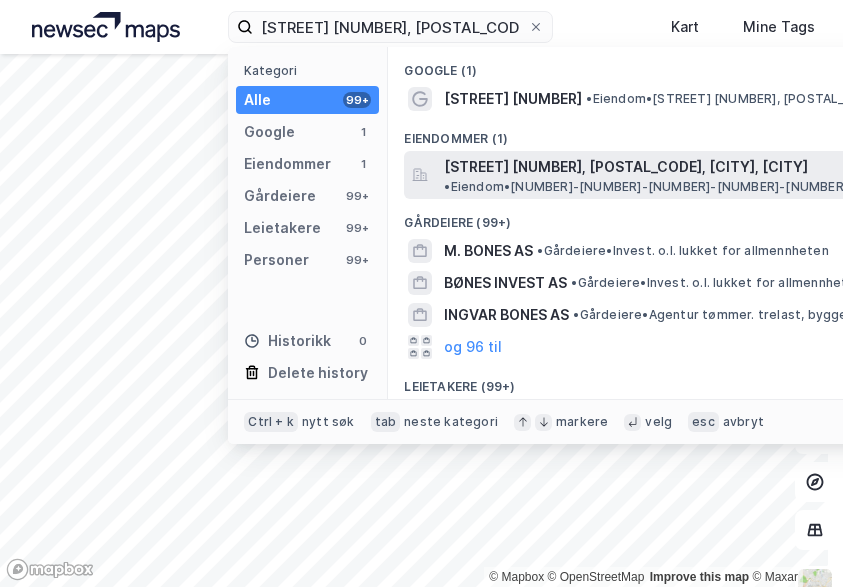 click on "[STREET] [NUMBER], [POSTAL_CODE], [CITY], [CITY]" at bounding box center [626, 167] 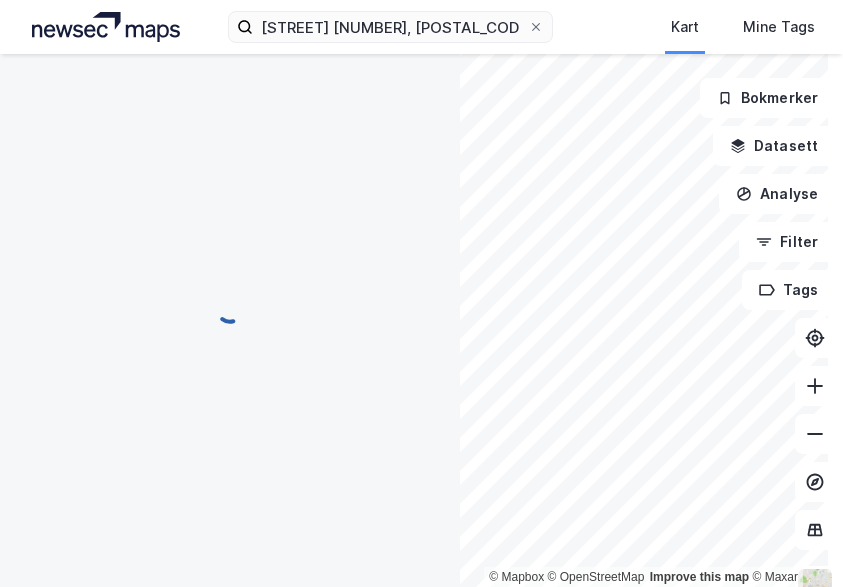 scroll, scrollTop: 1, scrollLeft: 0, axis: vertical 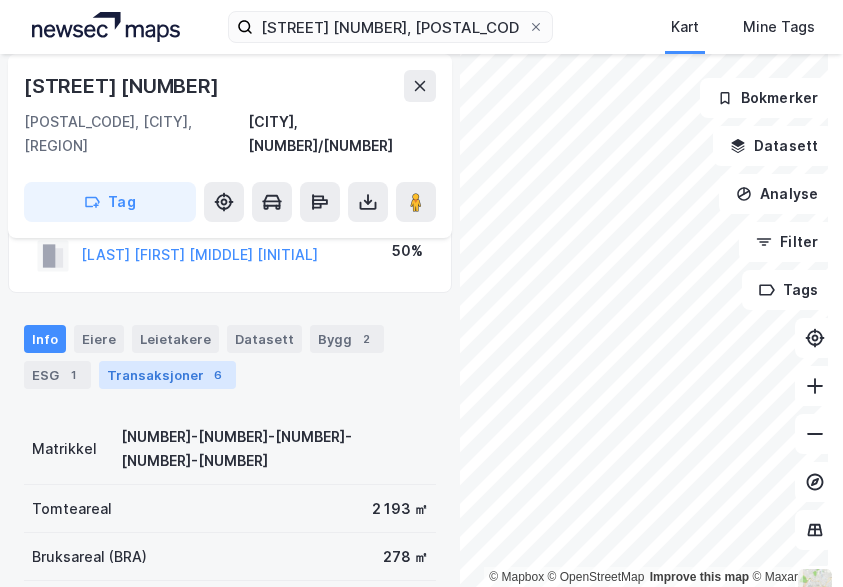 click on "Transaksjoner 6" at bounding box center [167, 375] 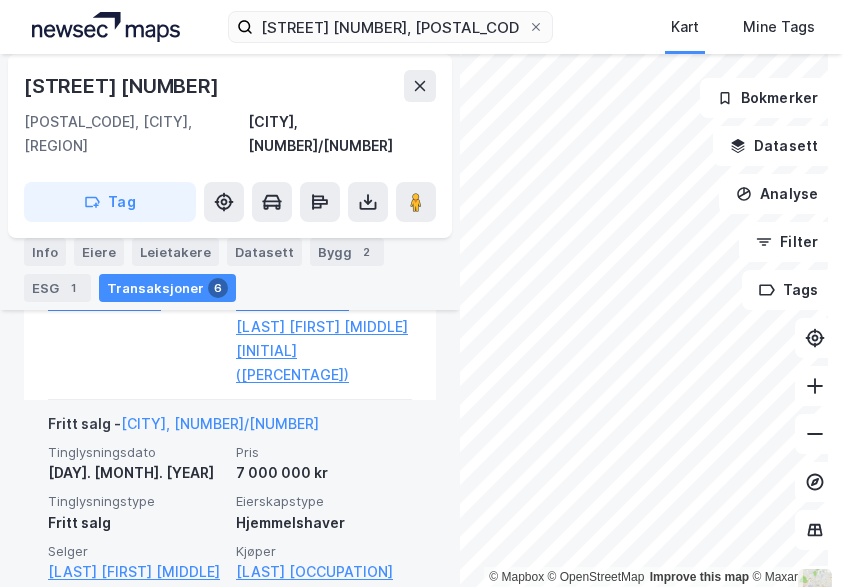 scroll, scrollTop: 777, scrollLeft: 0, axis: vertical 